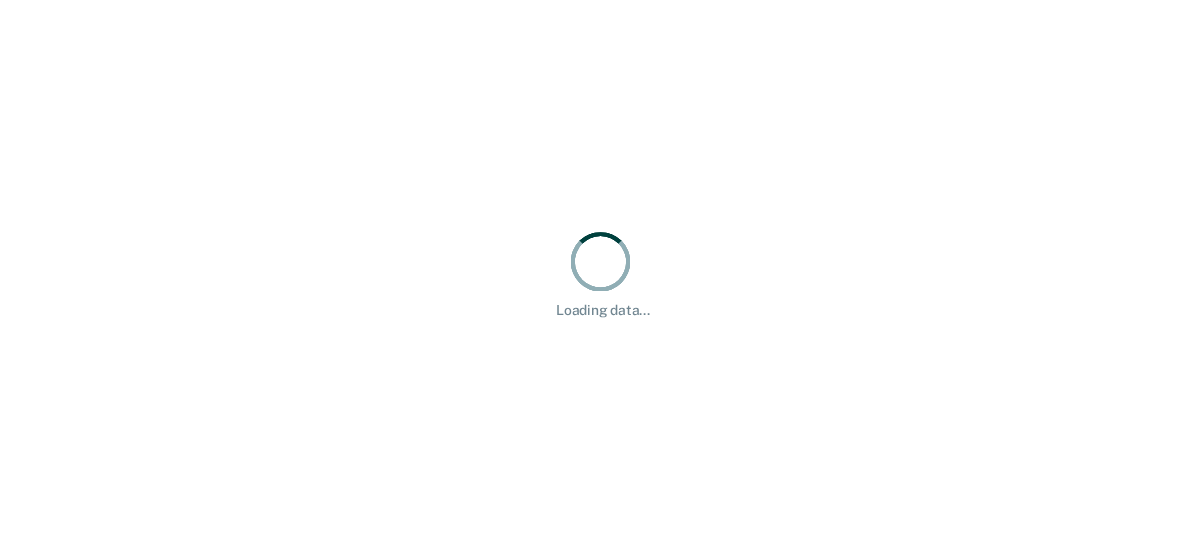 scroll, scrollTop: 0, scrollLeft: 0, axis: both 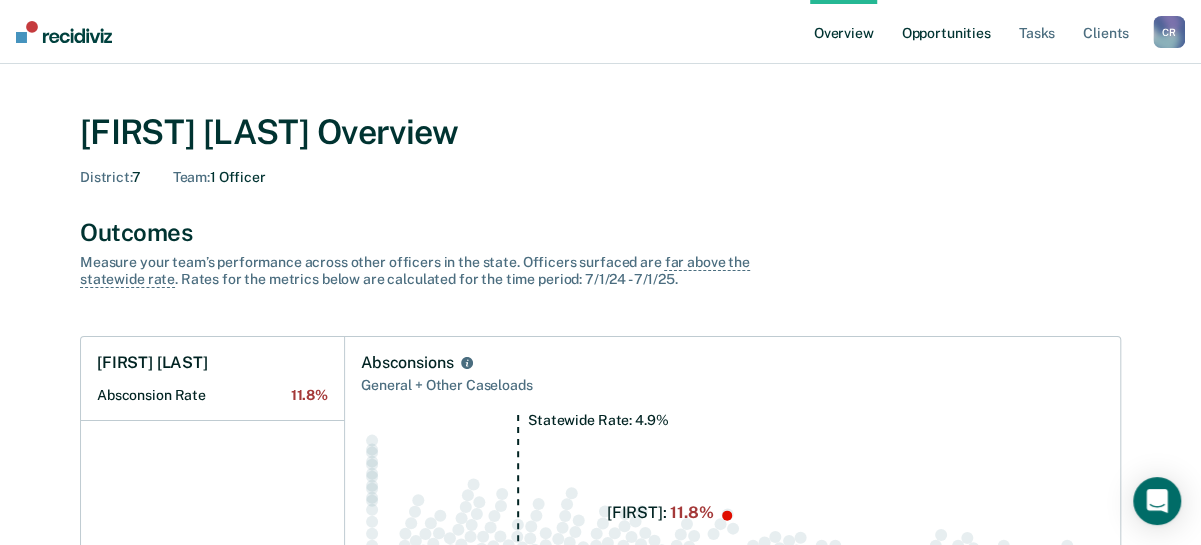 click on "Opportunities" at bounding box center [945, 32] 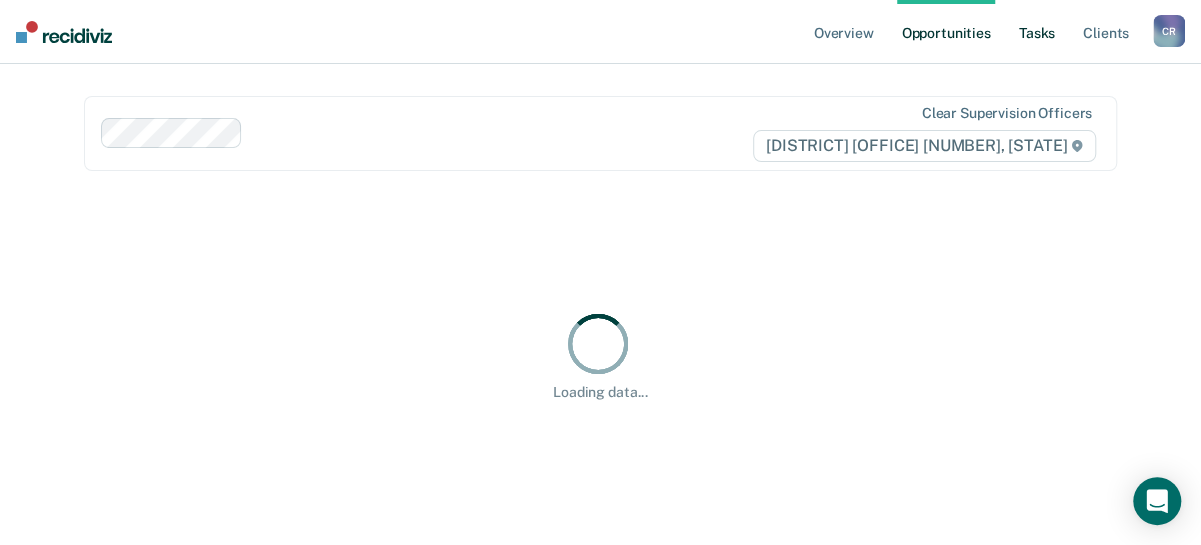 click on "Overview Opportunities Tasks Client s" at bounding box center [981, 32] 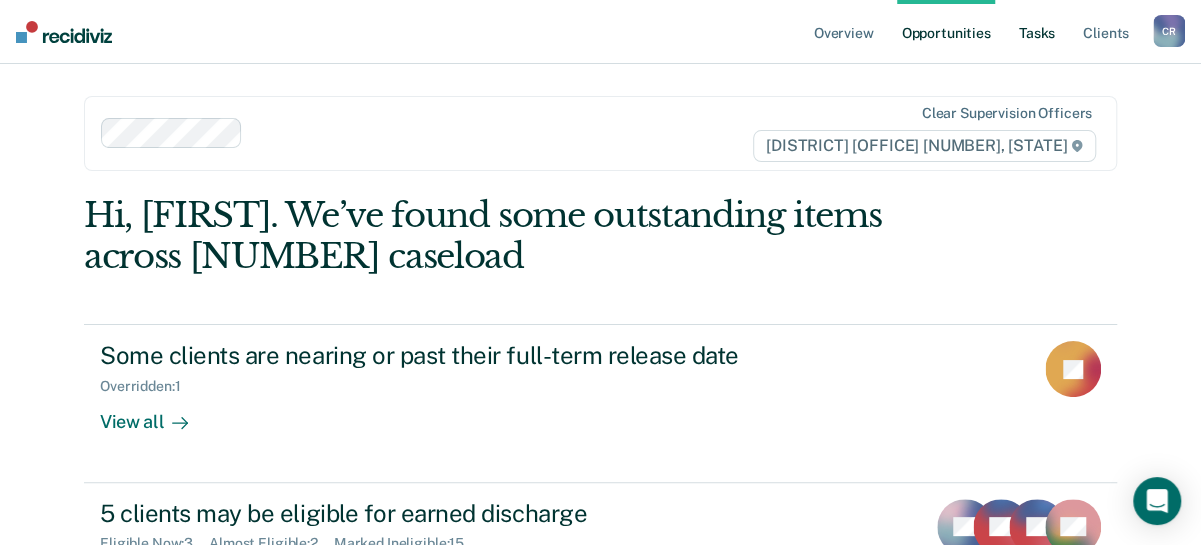 click on "Tasks" at bounding box center [1037, 32] 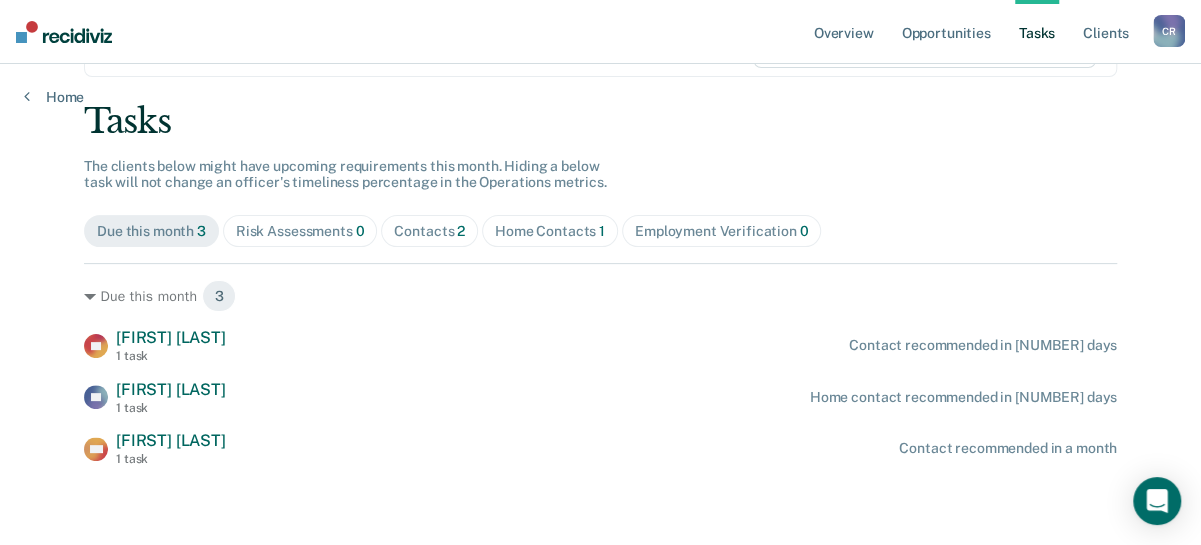 scroll, scrollTop: 0, scrollLeft: 0, axis: both 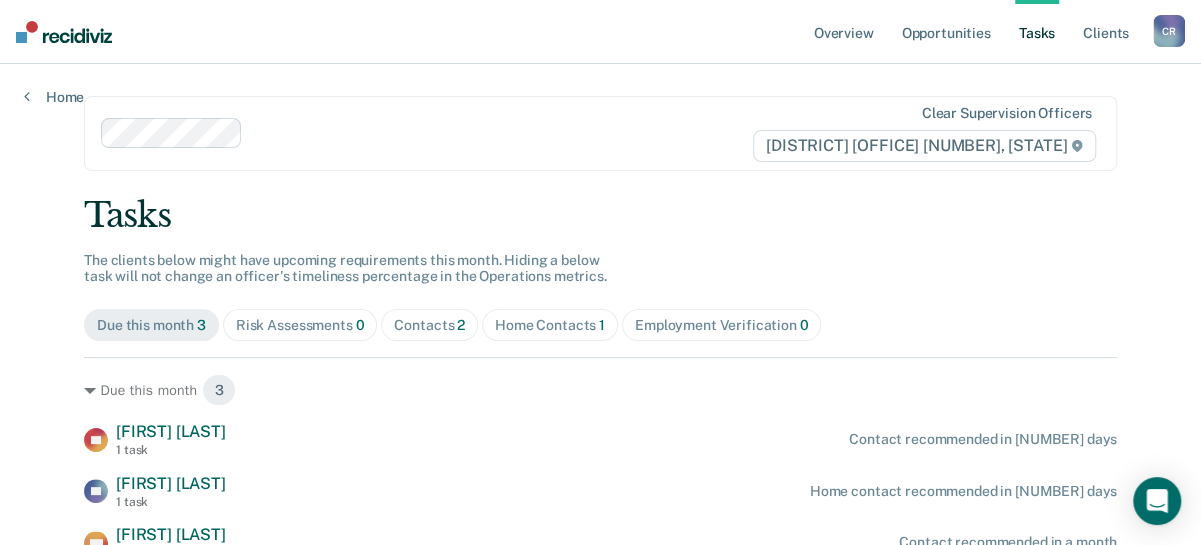 click on "Contacts   2" at bounding box center (300, 325) 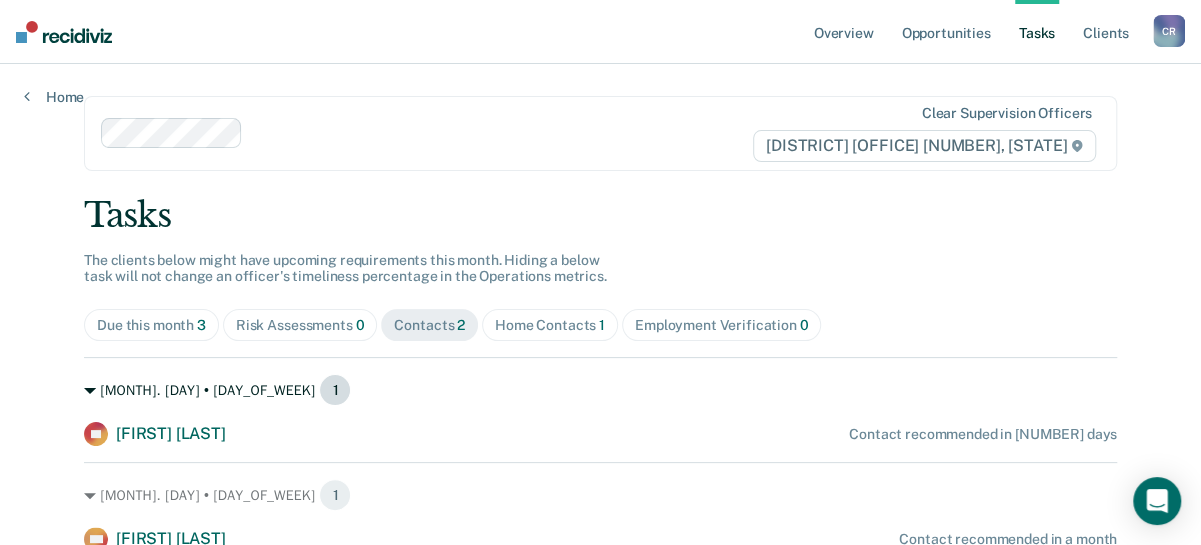 scroll, scrollTop: 85, scrollLeft: 0, axis: vertical 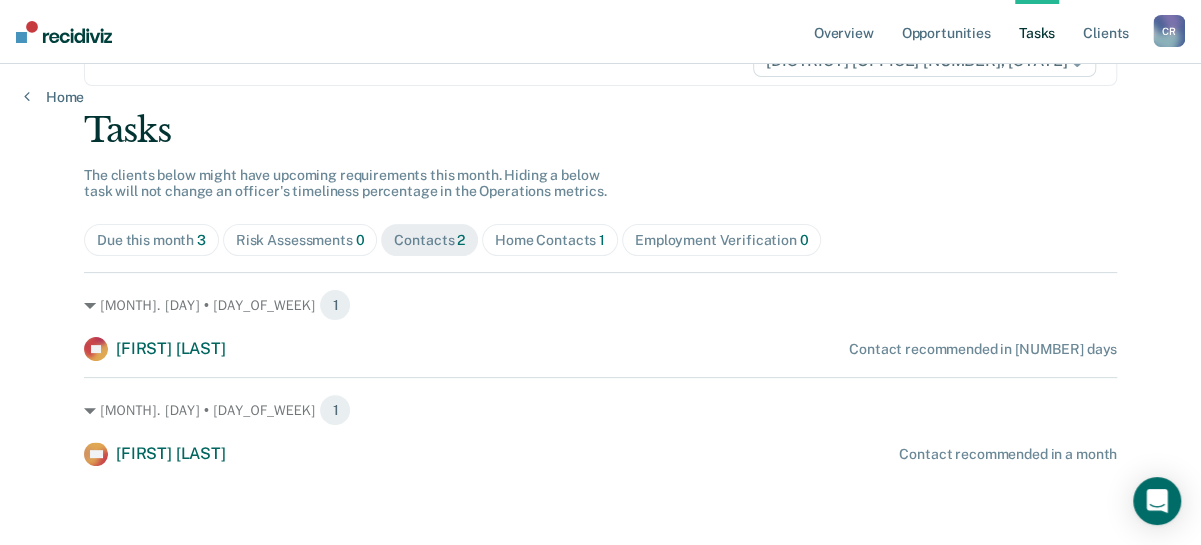 click on "Risk Assessments   0" at bounding box center (151, 240) 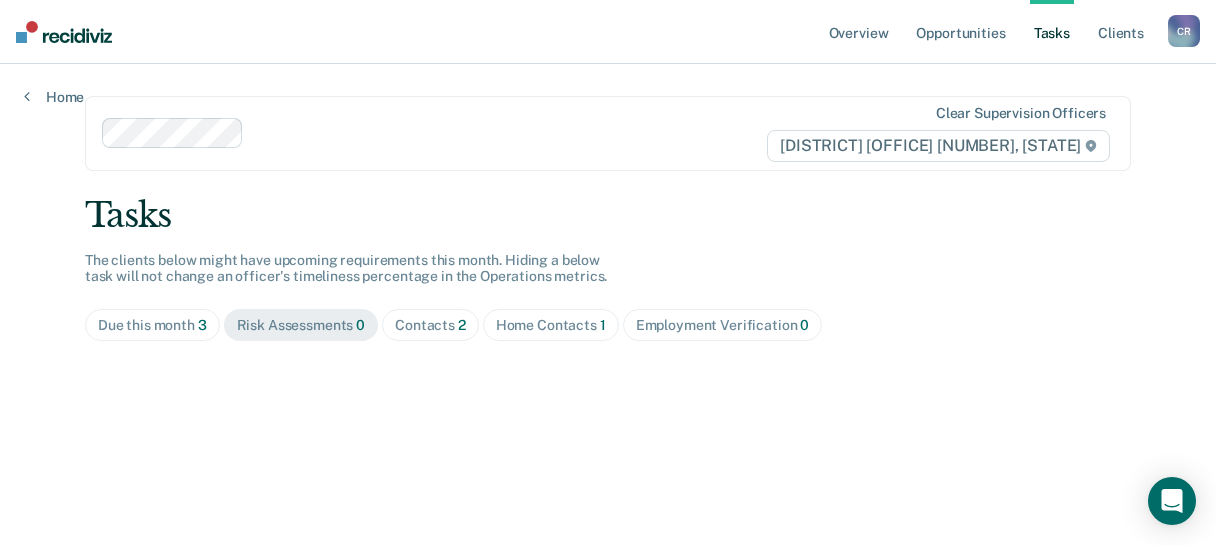 click on "Due this month   3" at bounding box center [152, 325] 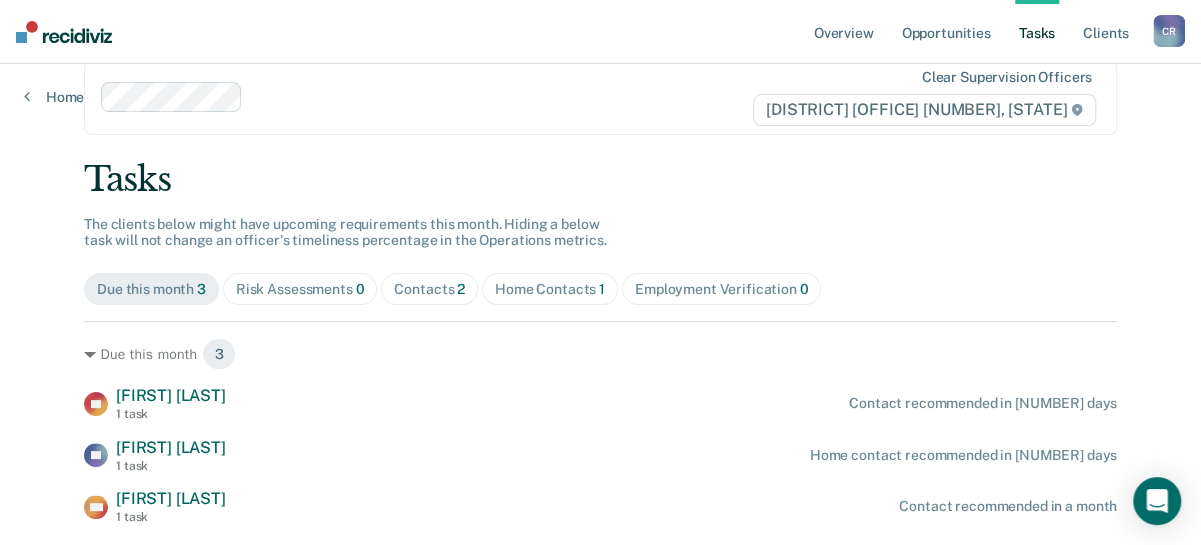 scroll, scrollTop: 94, scrollLeft: 0, axis: vertical 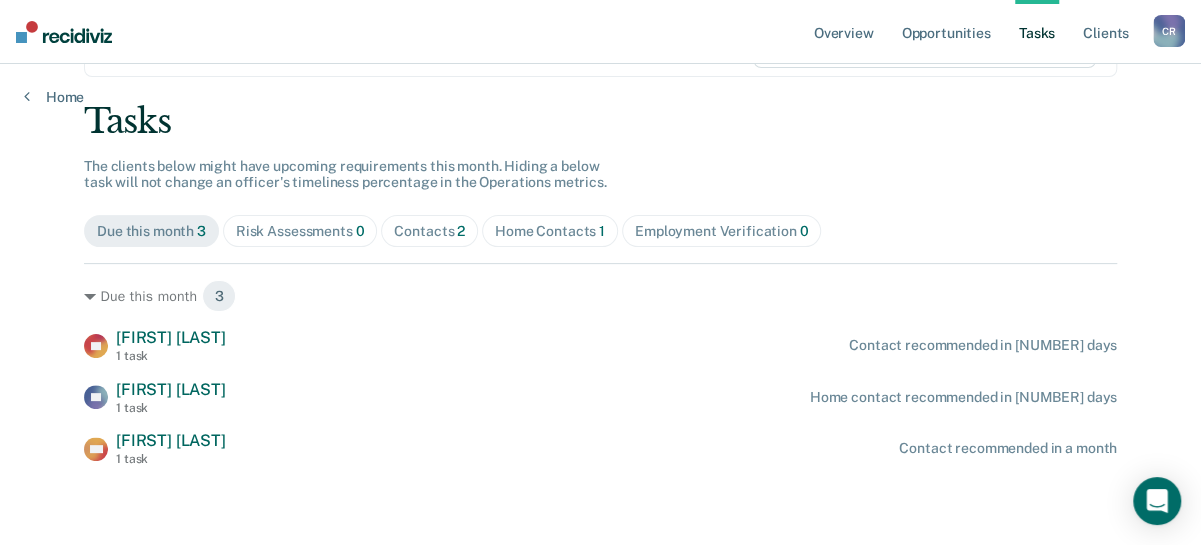 click on "Home Contacts   1" at bounding box center [300, 231] 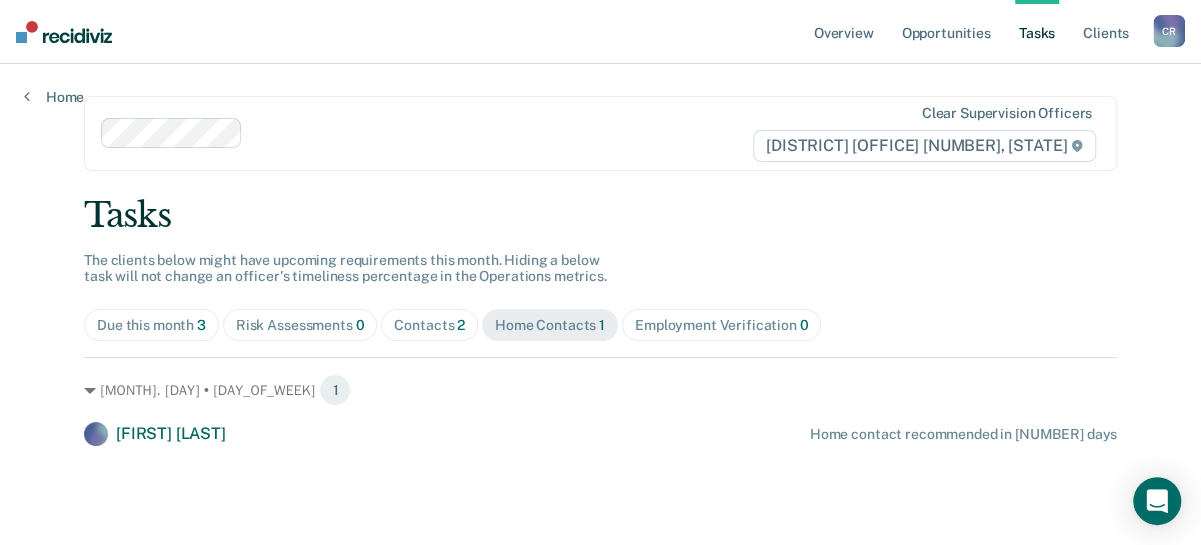 scroll, scrollTop: 0, scrollLeft: 0, axis: both 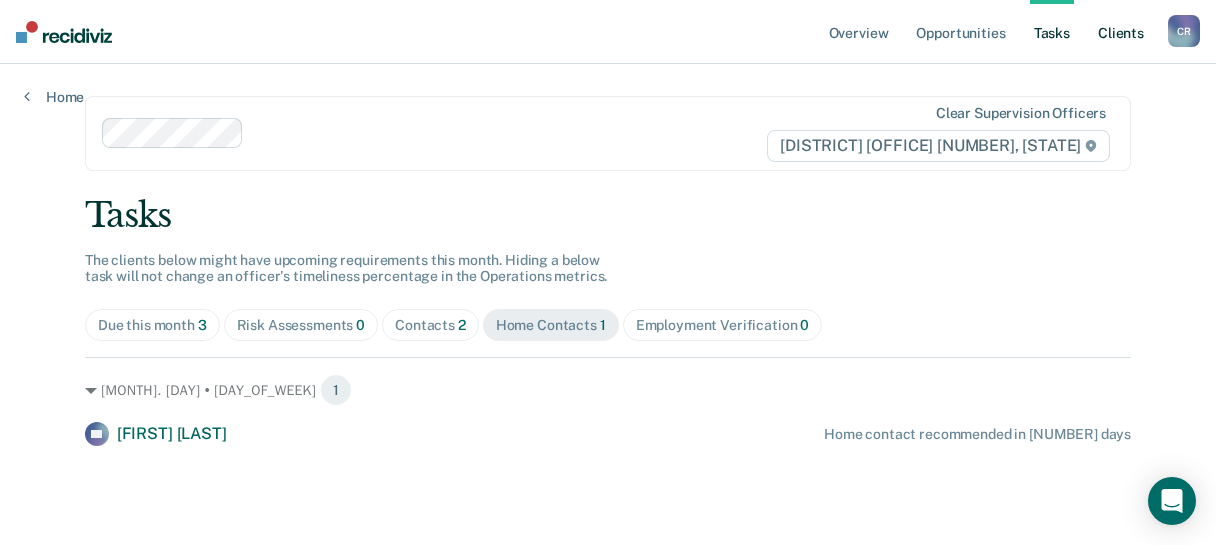 click on "Client s" at bounding box center (1121, 32) 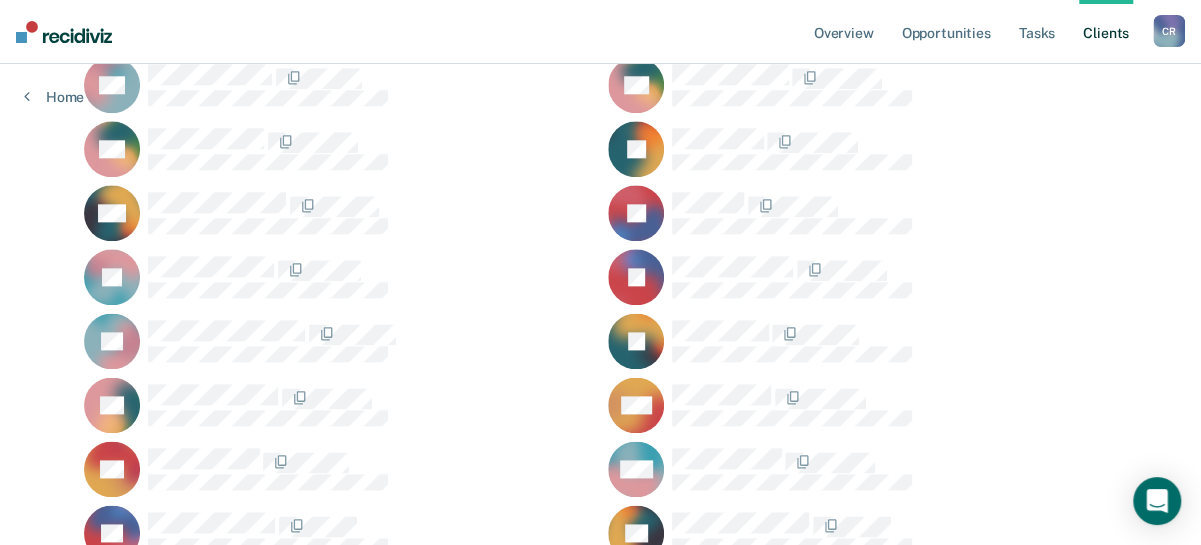 scroll, scrollTop: 1027, scrollLeft: 0, axis: vertical 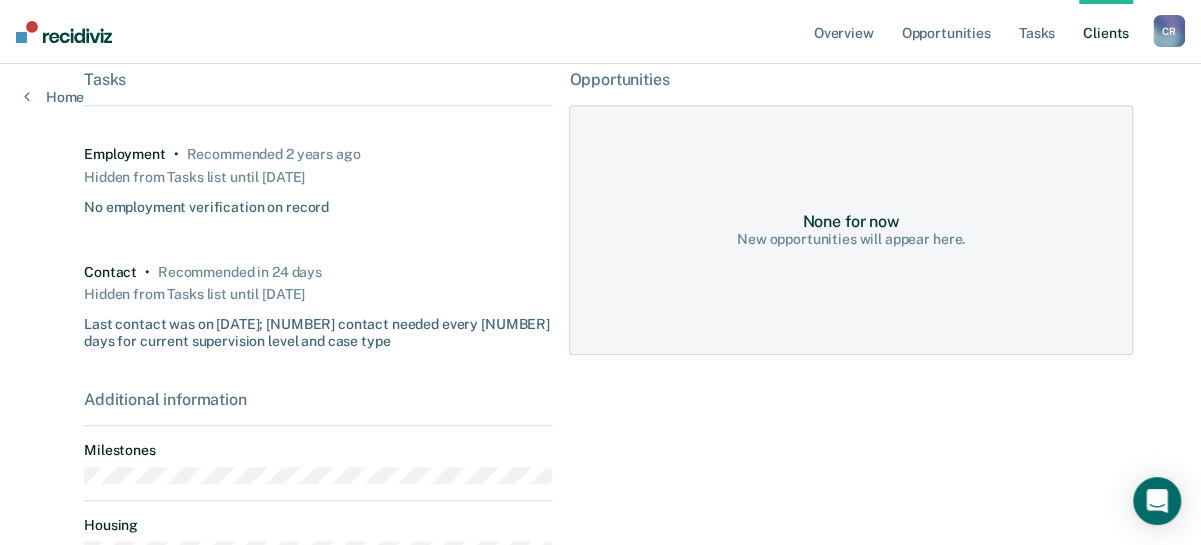 click on "New opportunities will appear here." at bounding box center (851, 239) 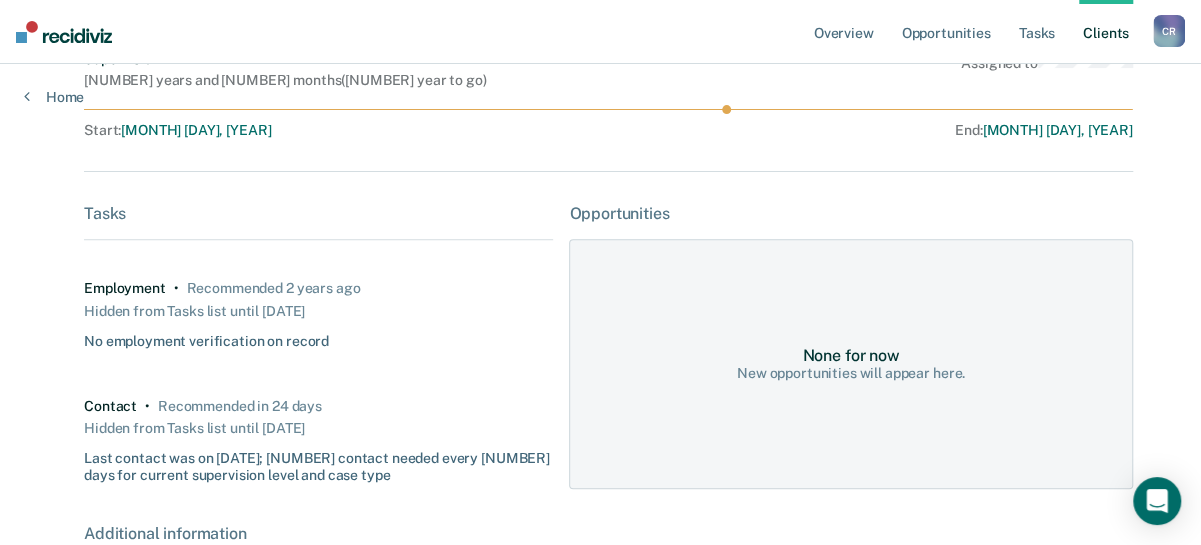 scroll, scrollTop: 151, scrollLeft: 0, axis: vertical 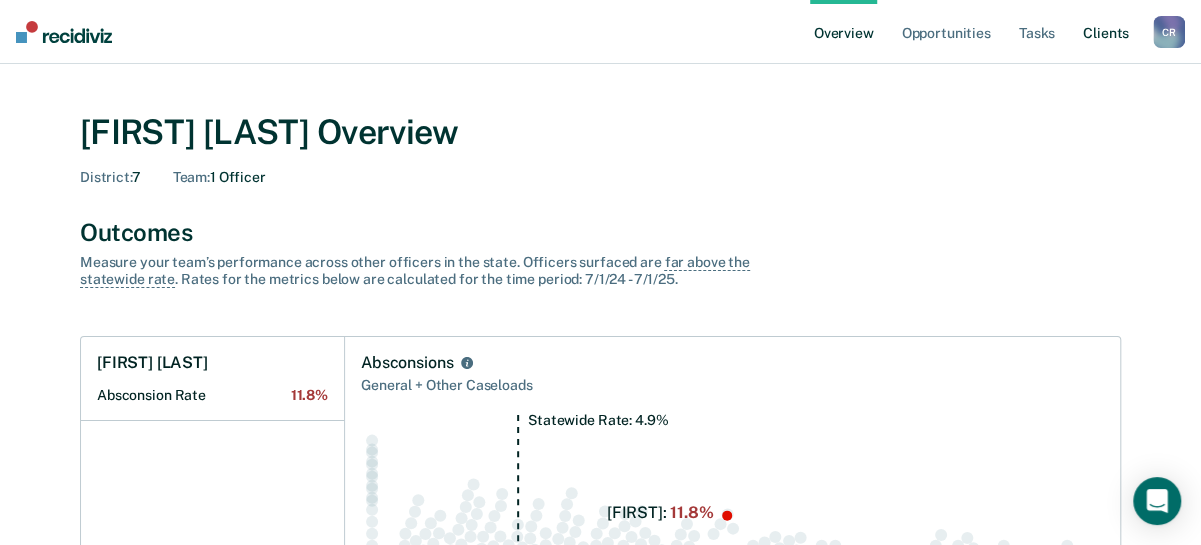 click on "Client s" at bounding box center (1106, 32) 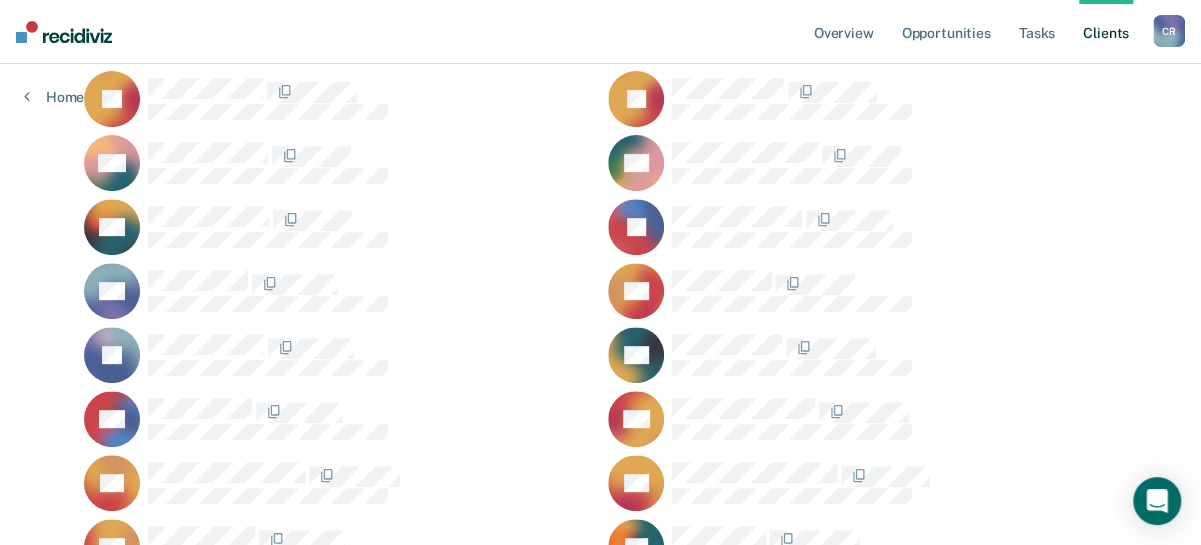 scroll, scrollTop: 300, scrollLeft: 0, axis: vertical 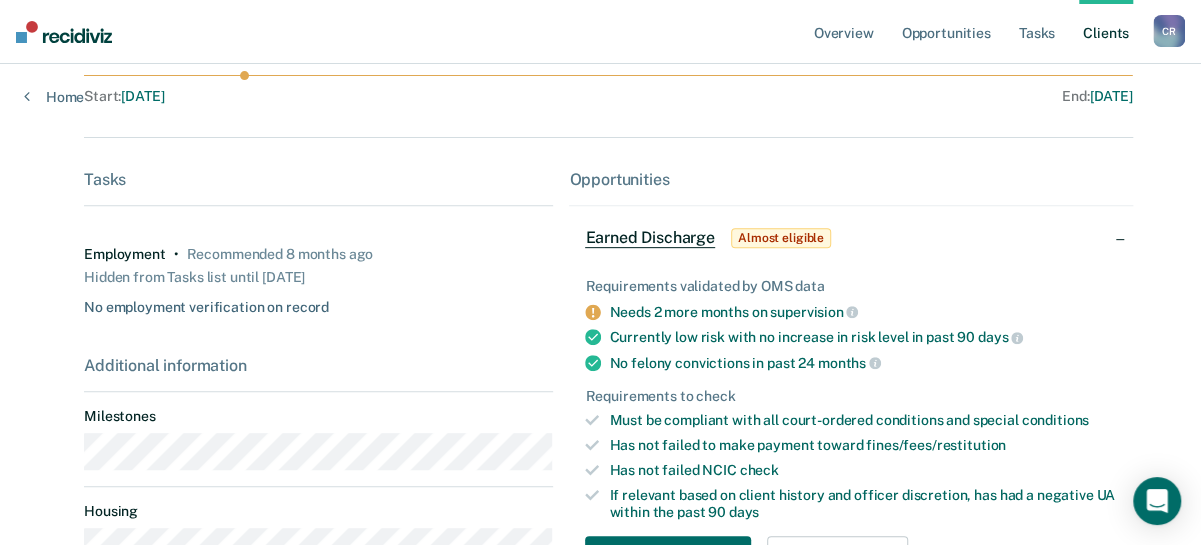 click on "Tasks" at bounding box center (318, 179) 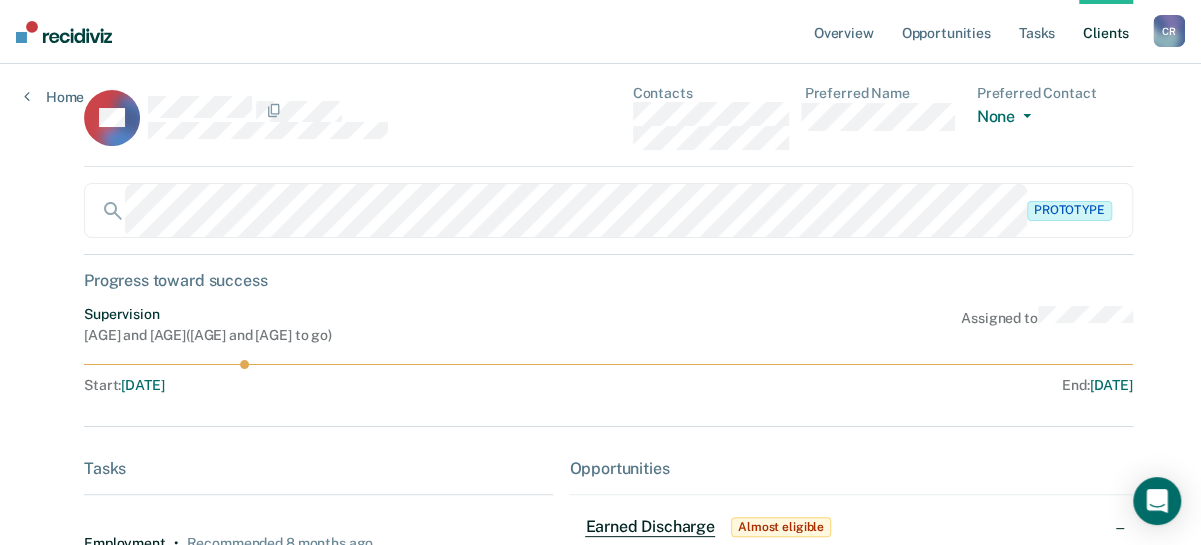 scroll, scrollTop: 0, scrollLeft: 0, axis: both 